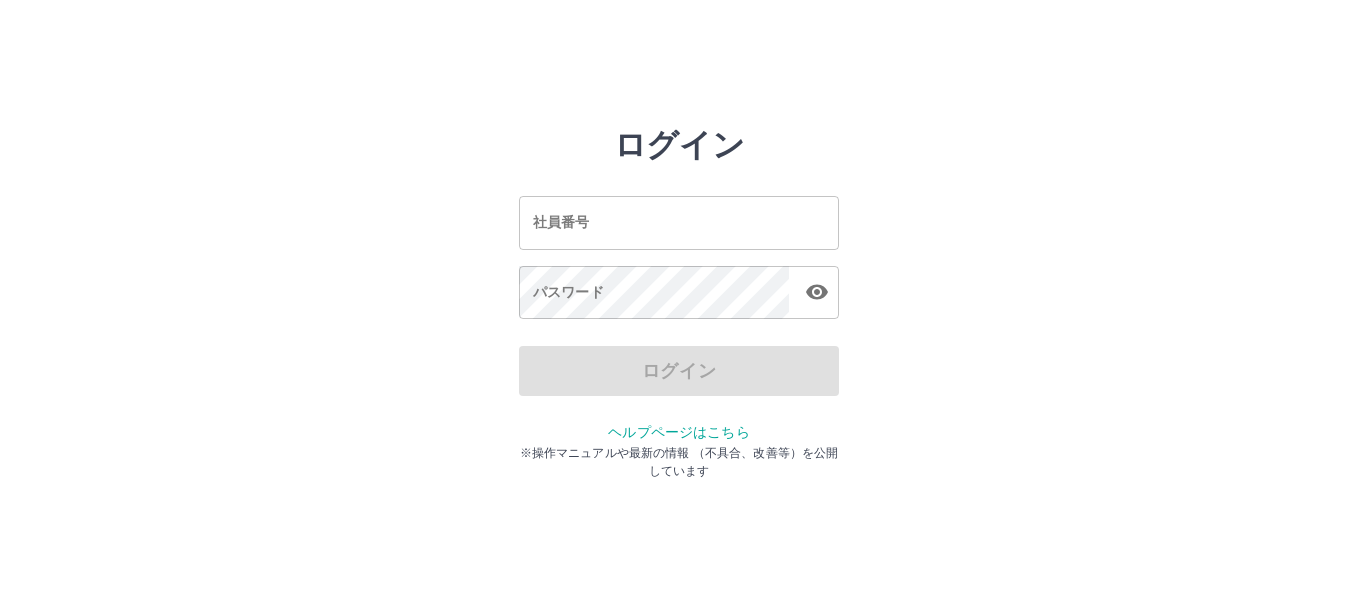 scroll, scrollTop: 0, scrollLeft: 0, axis: both 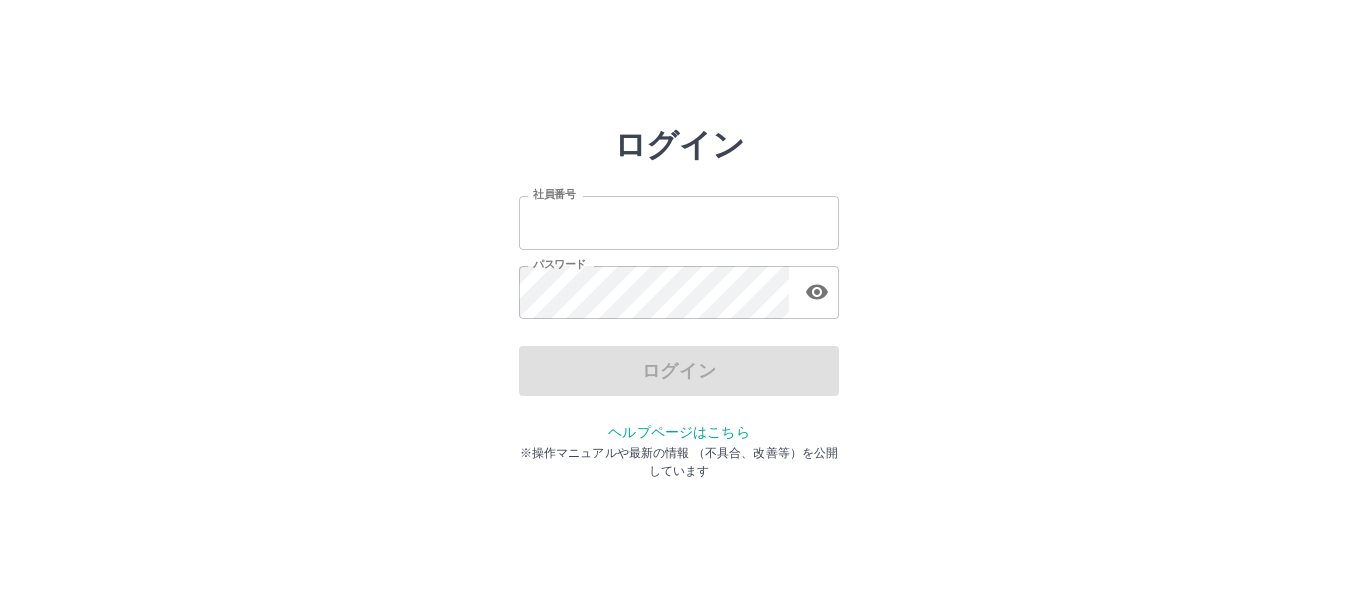 type on "*******" 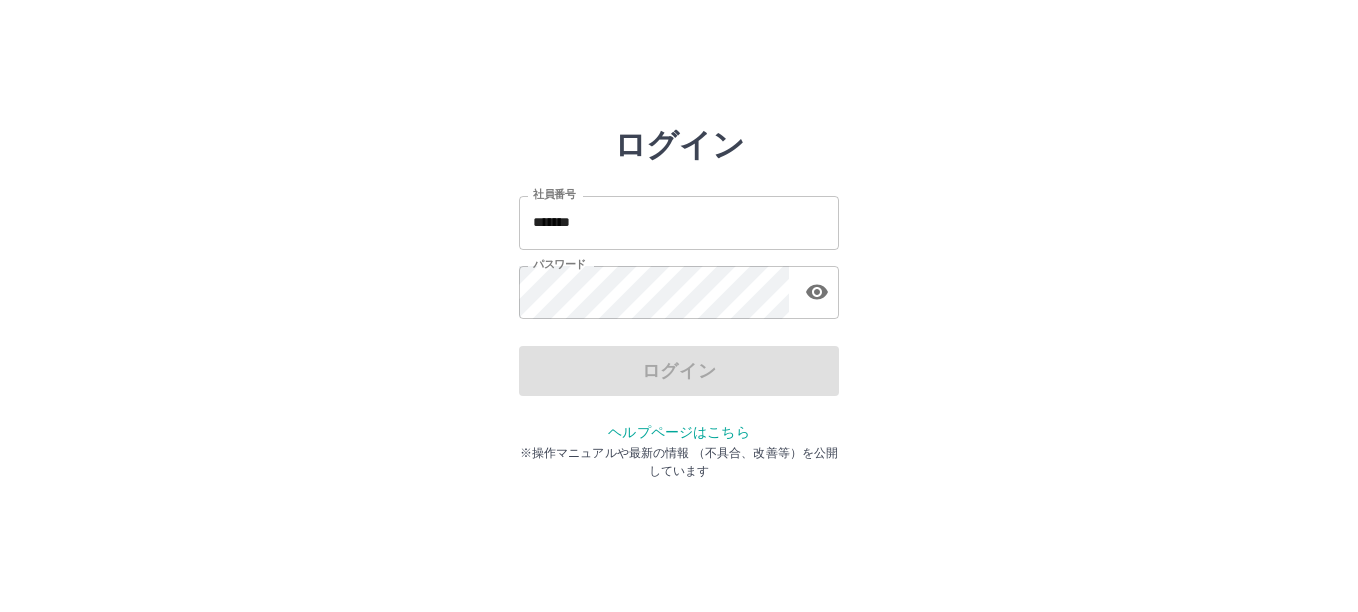 click on "*******" at bounding box center [679, 222] 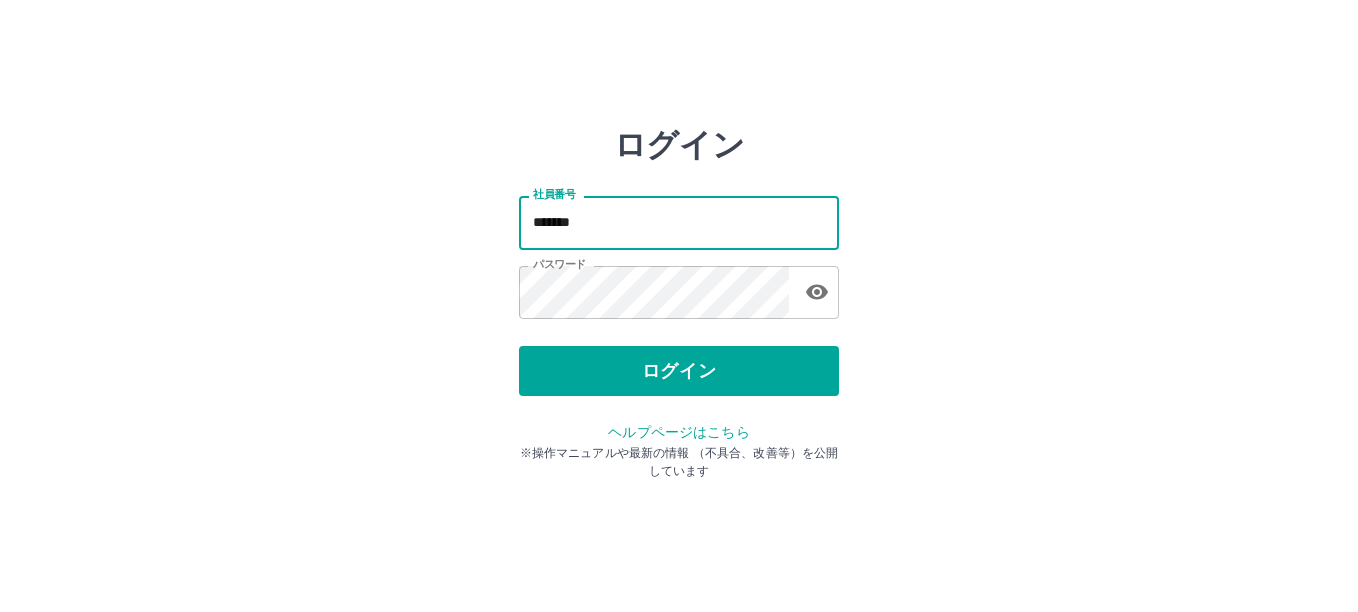 drag, startPoint x: 617, startPoint y: 224, endPoint x: 455, endPoint y: 231, distance: 162.15117 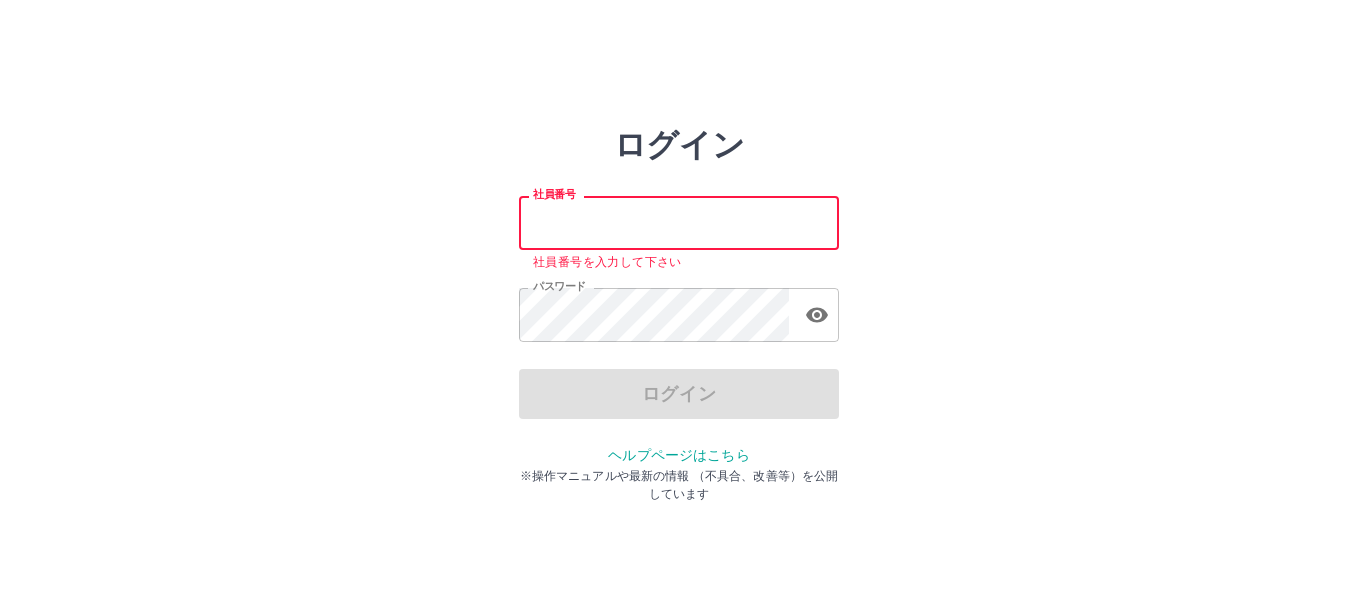 click on "ログイン 社員番号 社員番号 社員番号を入力して下さい パスワード パスワード ログイン ヘルプページはこちら ※操作マニュアルや最新の情報 （不具合、改善等）を公開しています" at bounding box center [679, 286] 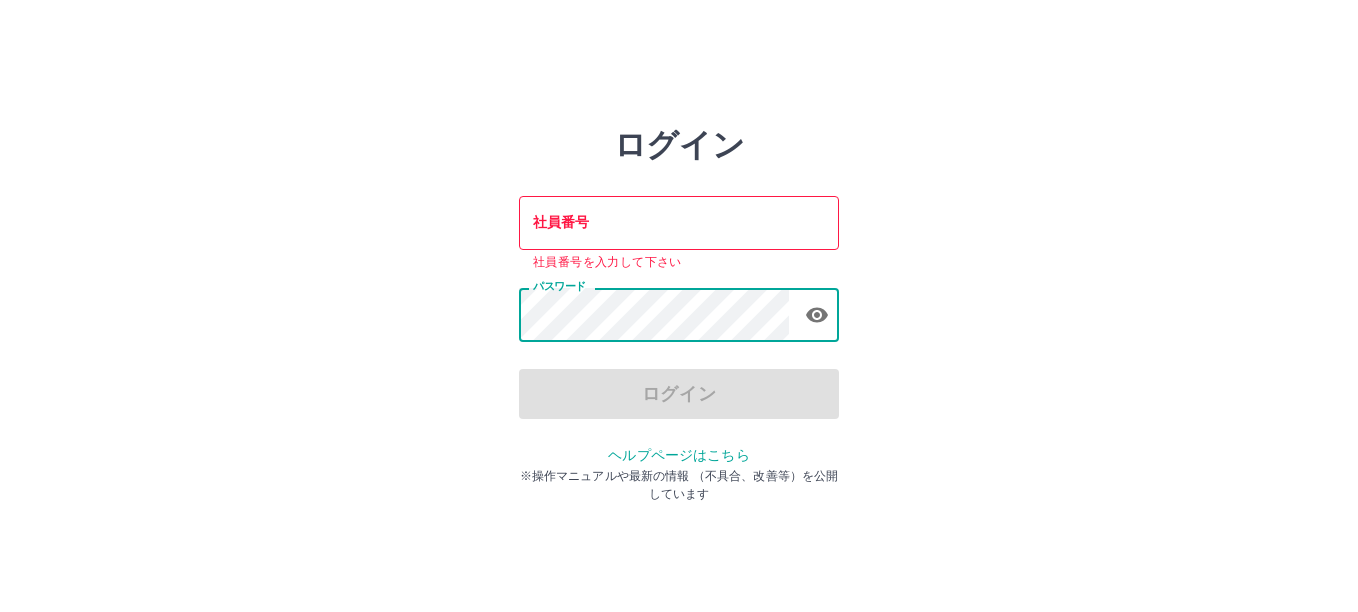 click on "ログイン 社員番号 社員番号 社員番号を入力して下さい パスワード パスワード ログイン ヘルプページはこちら ※操作マニュアルや最新の情報 （不具合、改善等）を公開しています" at bounding box center (679, 286) 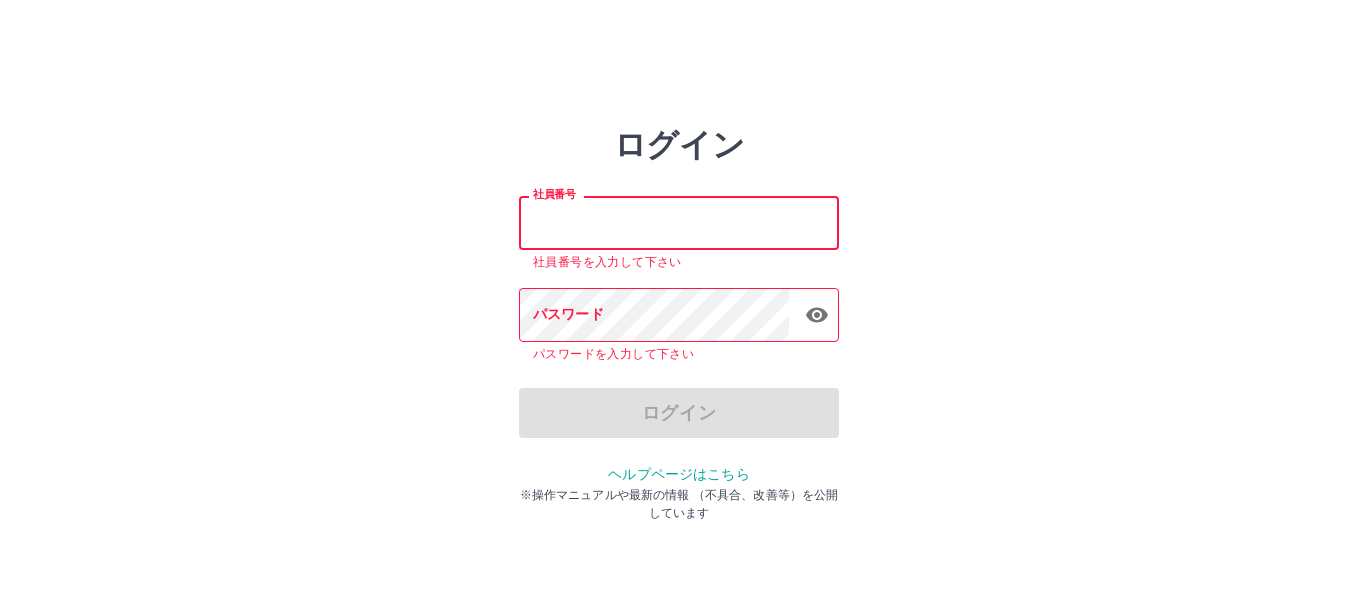 click on "社員番号" at bounding box center (679, 222) 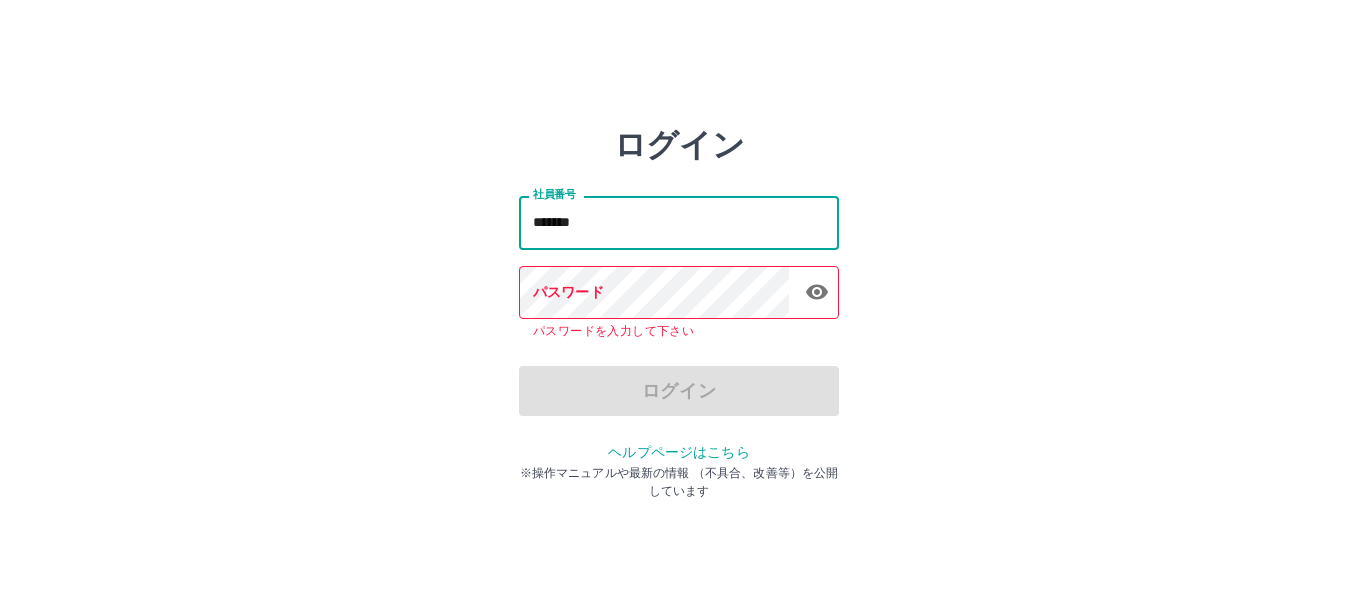 type on "*******" 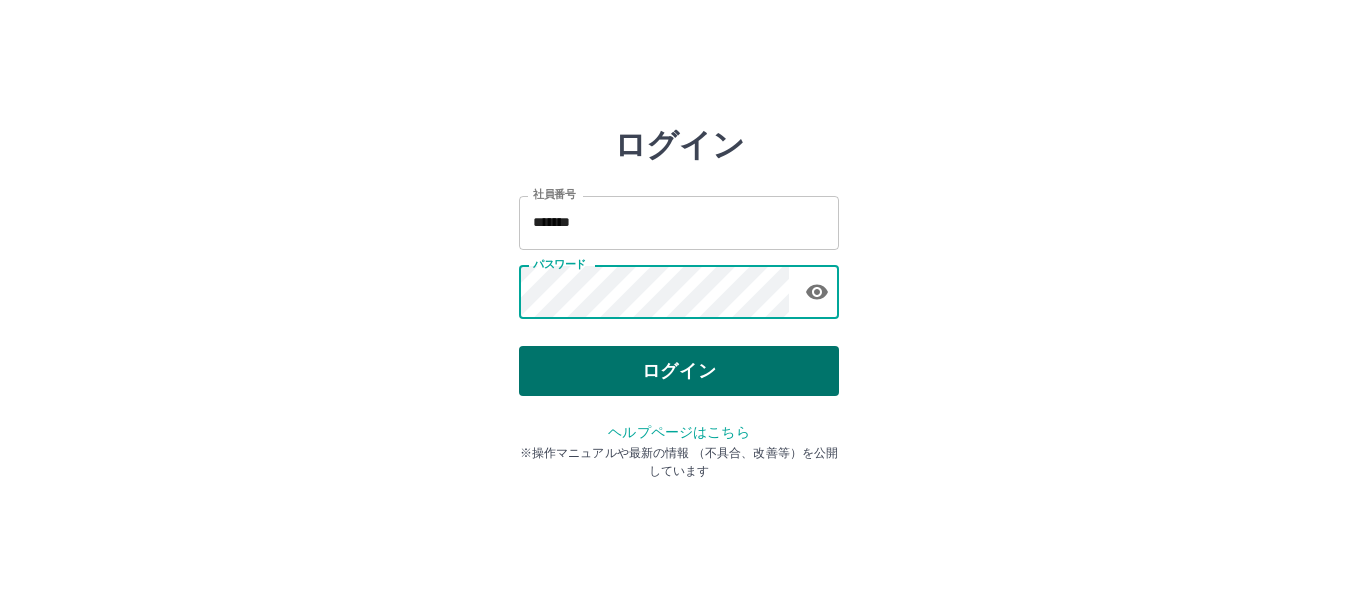 click on "ログイン" at bounding box center (679, 371) 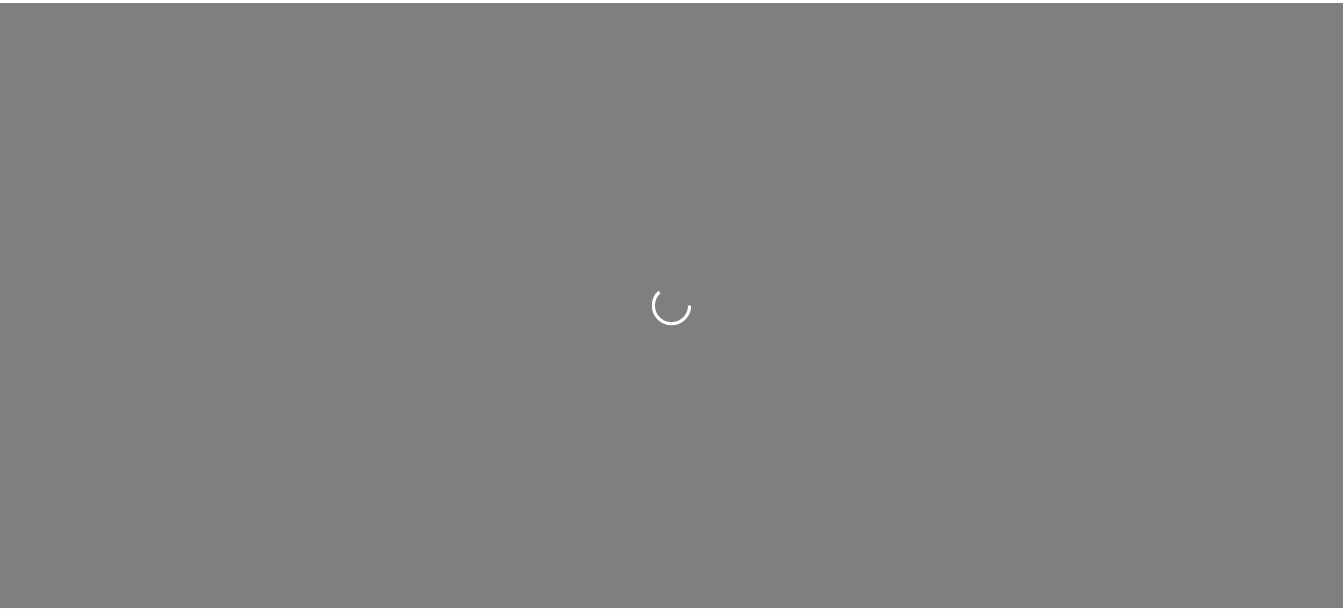 scroll, scrollTop: 0, scrollLeft: 0, axis: both 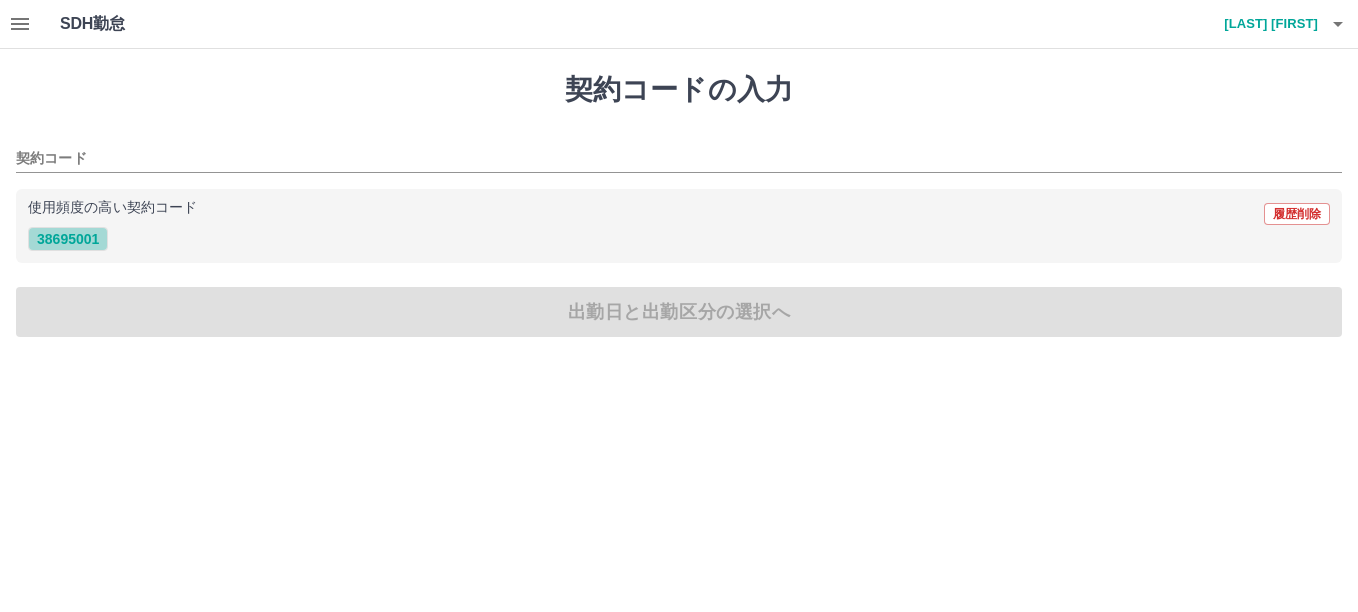 click on "38695001" at bounding box center (68, 239) 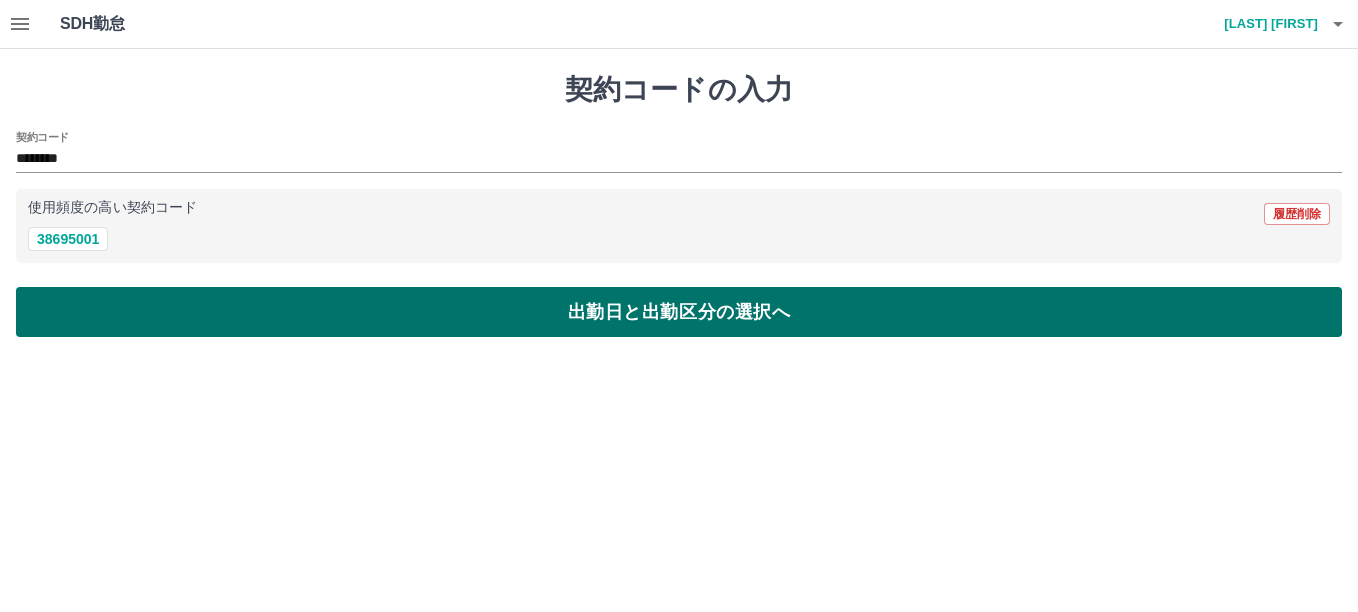 click on "出勤日と出勤区分の選択へ" at bounding box center [679, 312] 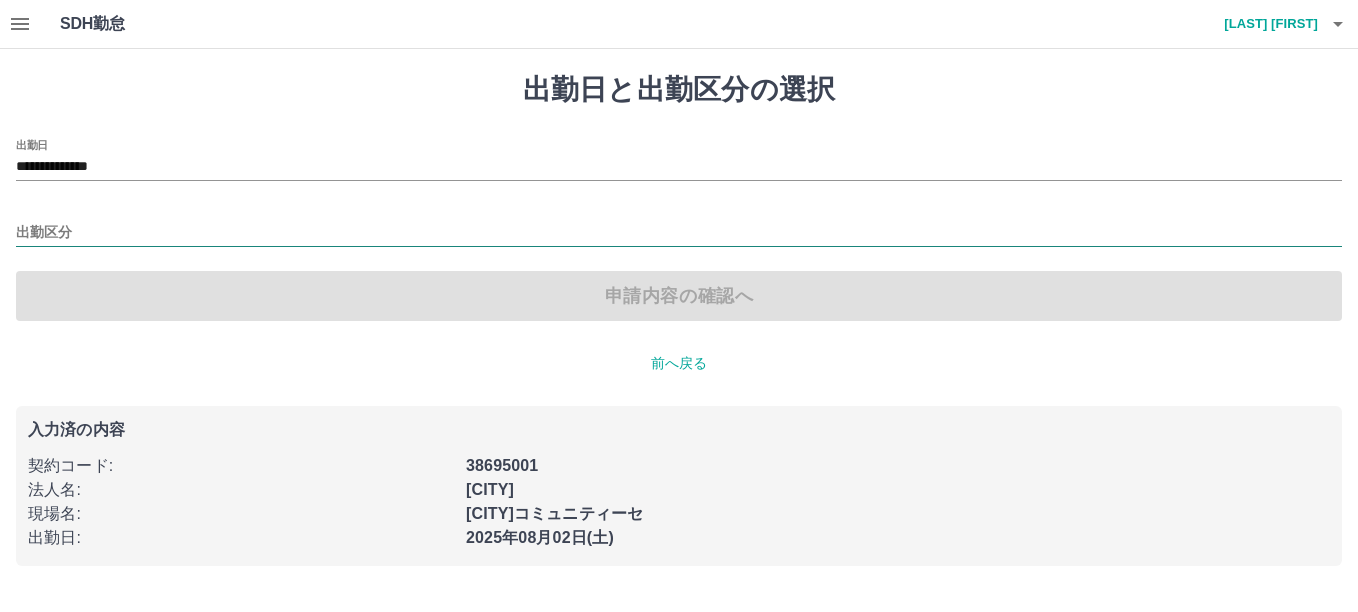 click on "出勤区分" at bounding box center (679, 233) 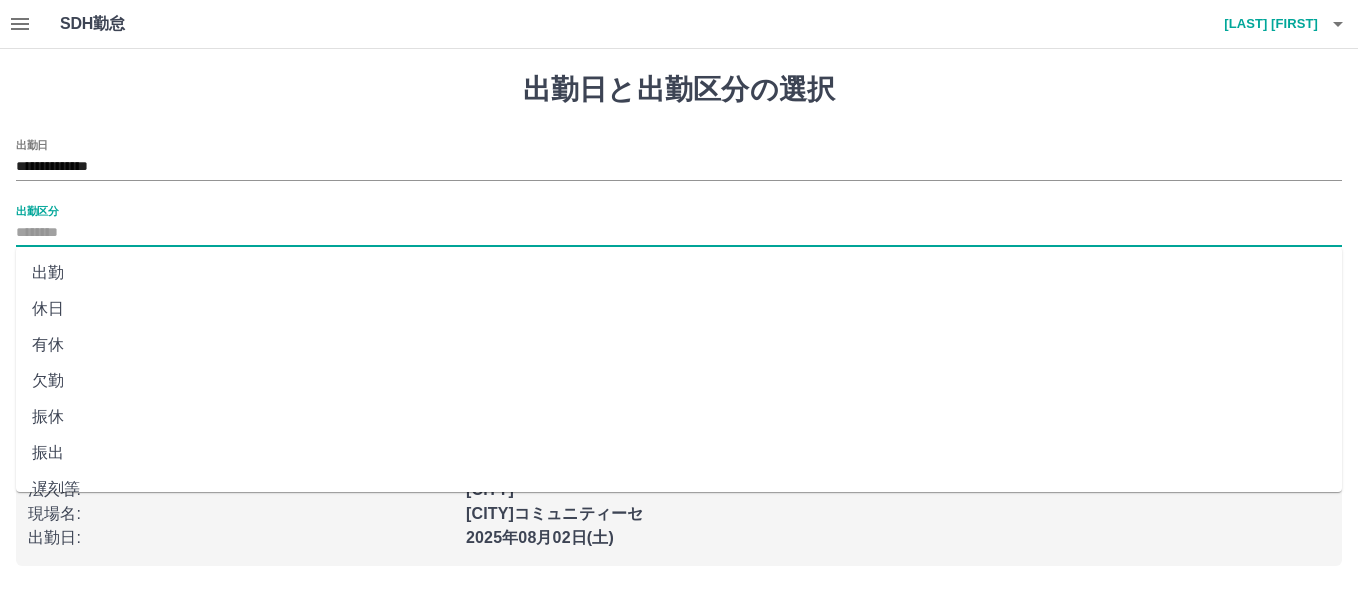 click on "出勤" at bounding box center [679, 273] 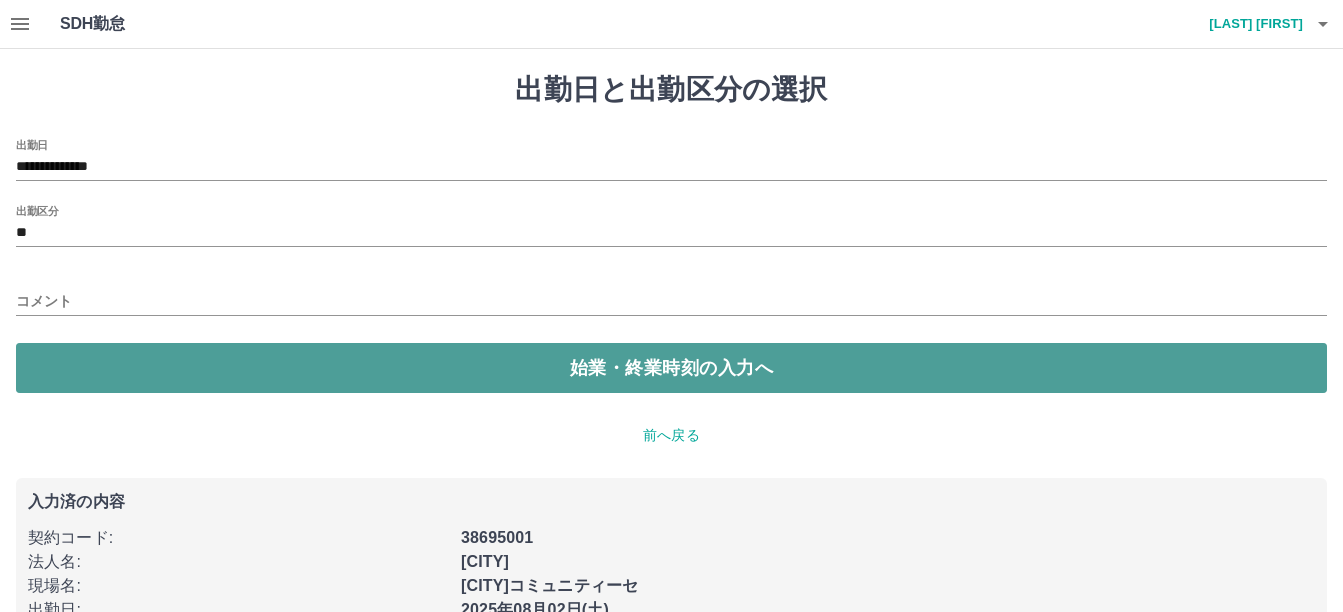 click on "始業・終業時刻の入力へ" at bounding box center [671, 368] 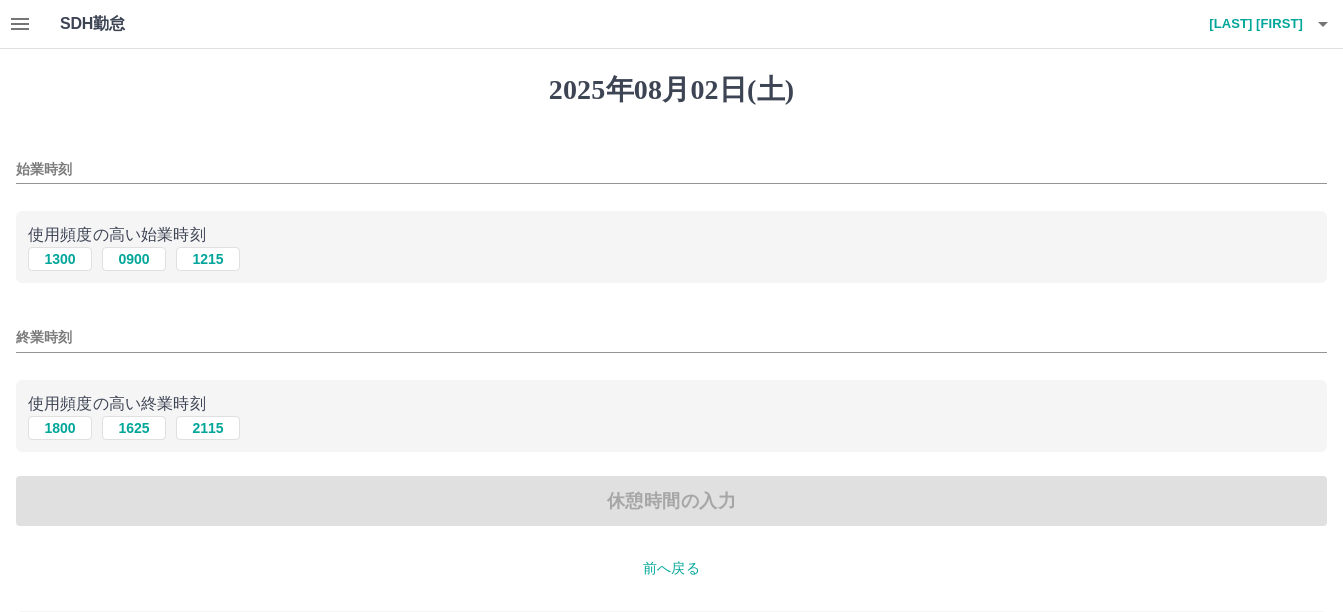 click on "始業時刻" at bounding box center (671, 169) 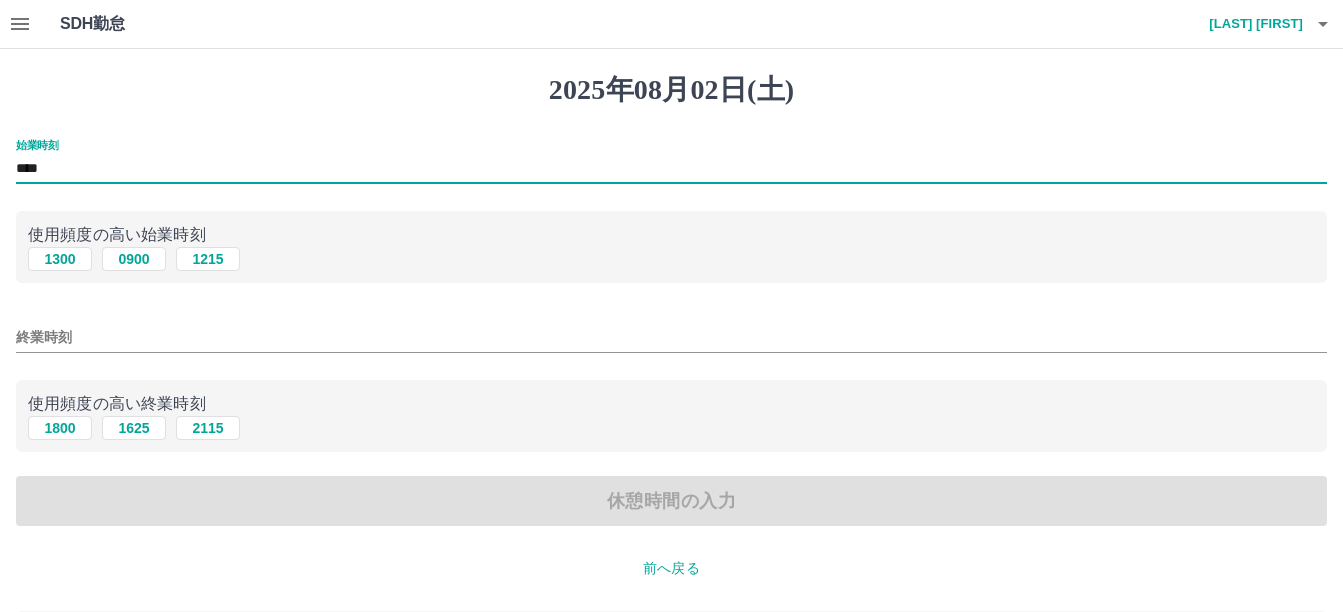 type on "****" 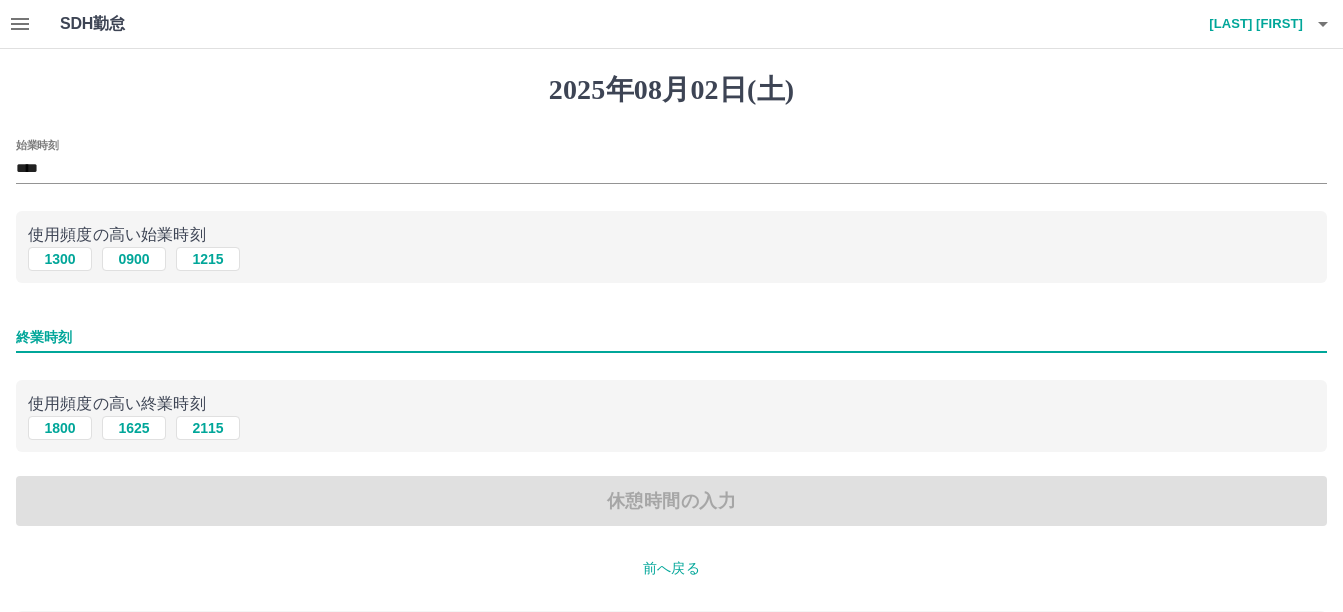 click on "終業時刻" at bounding box center (671, 337) 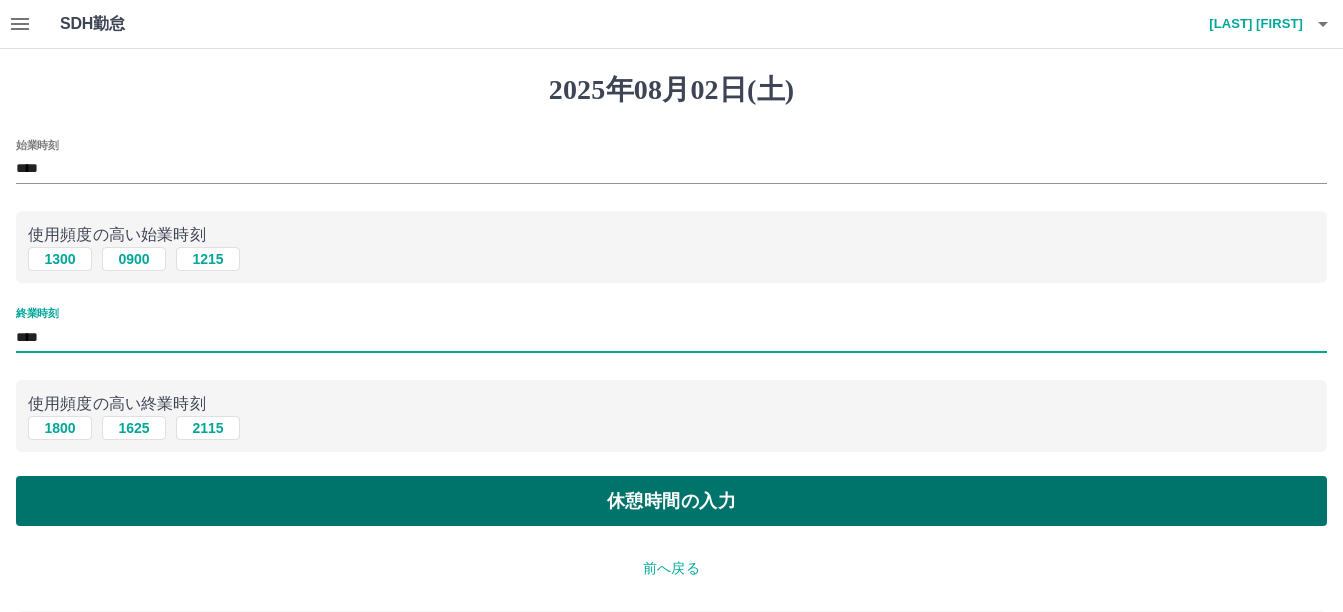 type on "****" 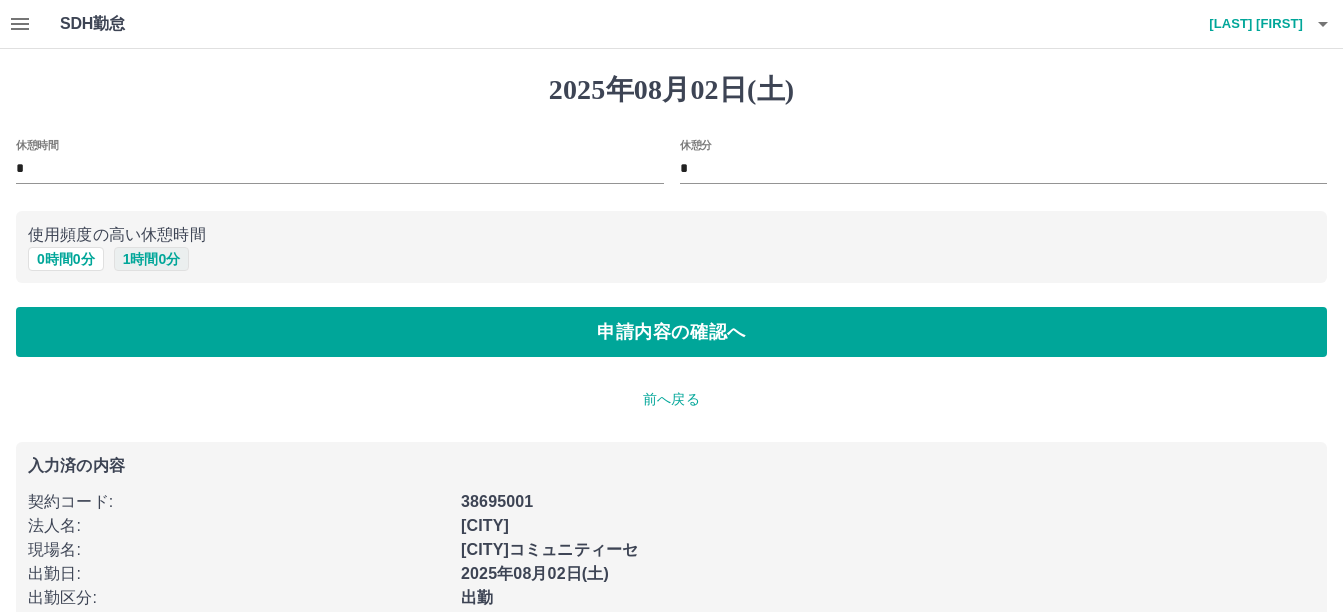 click on "1 時間 0 分" at bounding box center [152, 259] 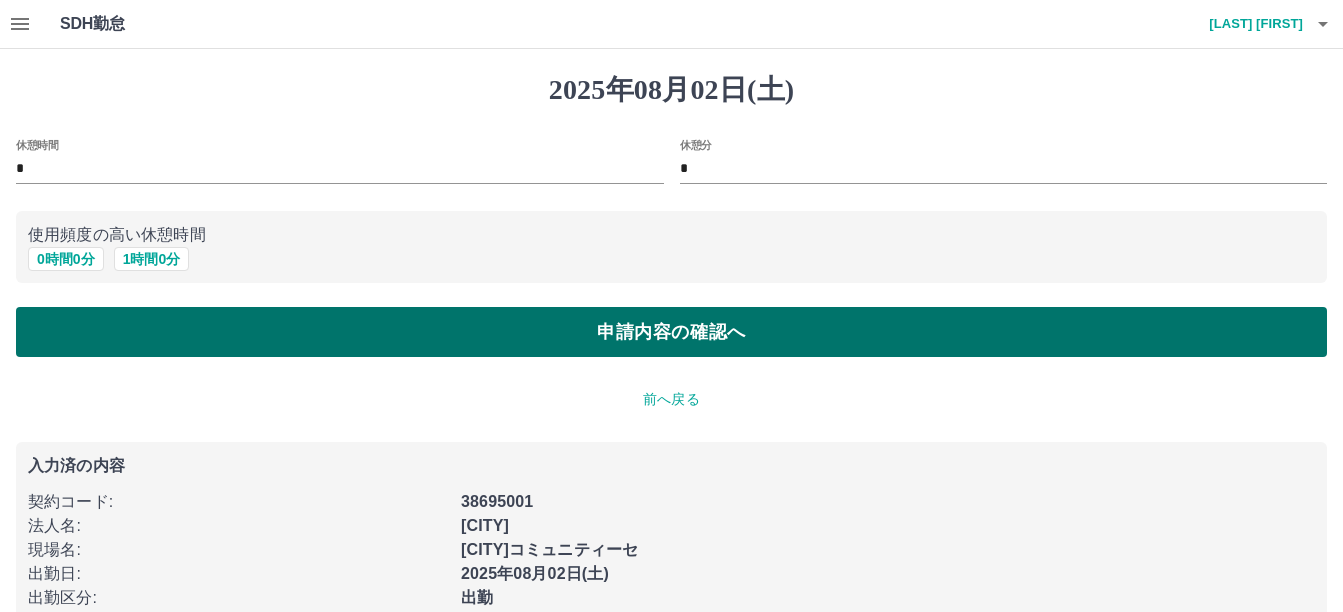 click on "申請内容の確認へ" at bounding box center (671, 332) 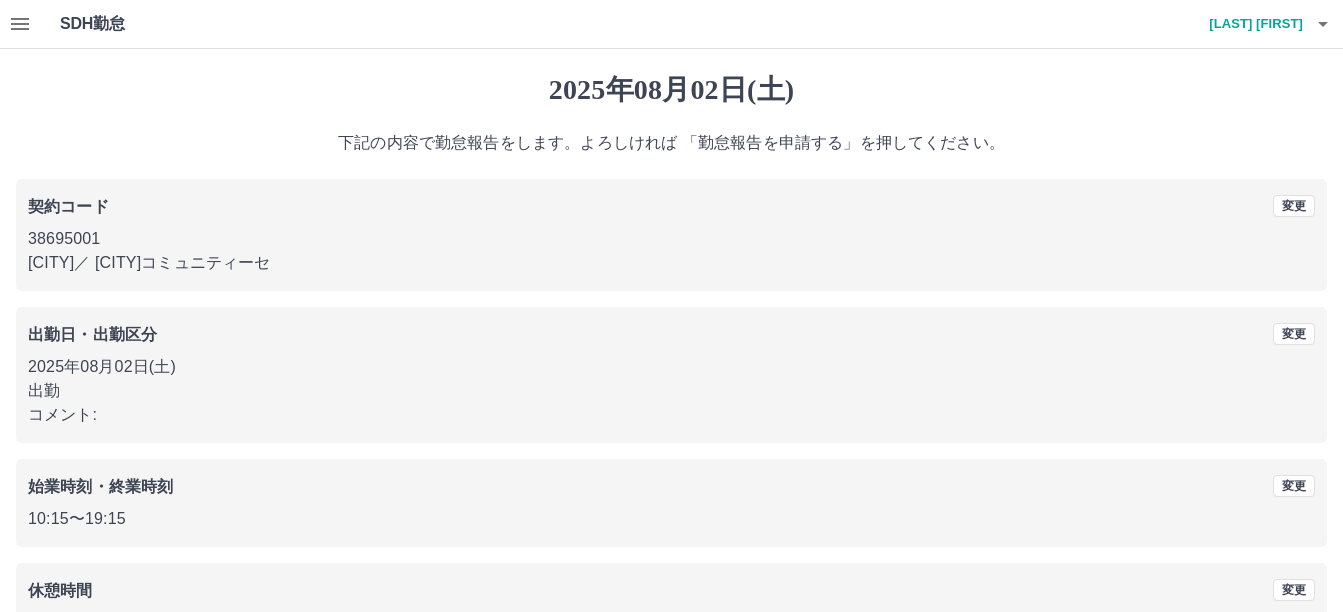 scroll, scrollTop: 137, scrollLeft: 0, axis: vertical 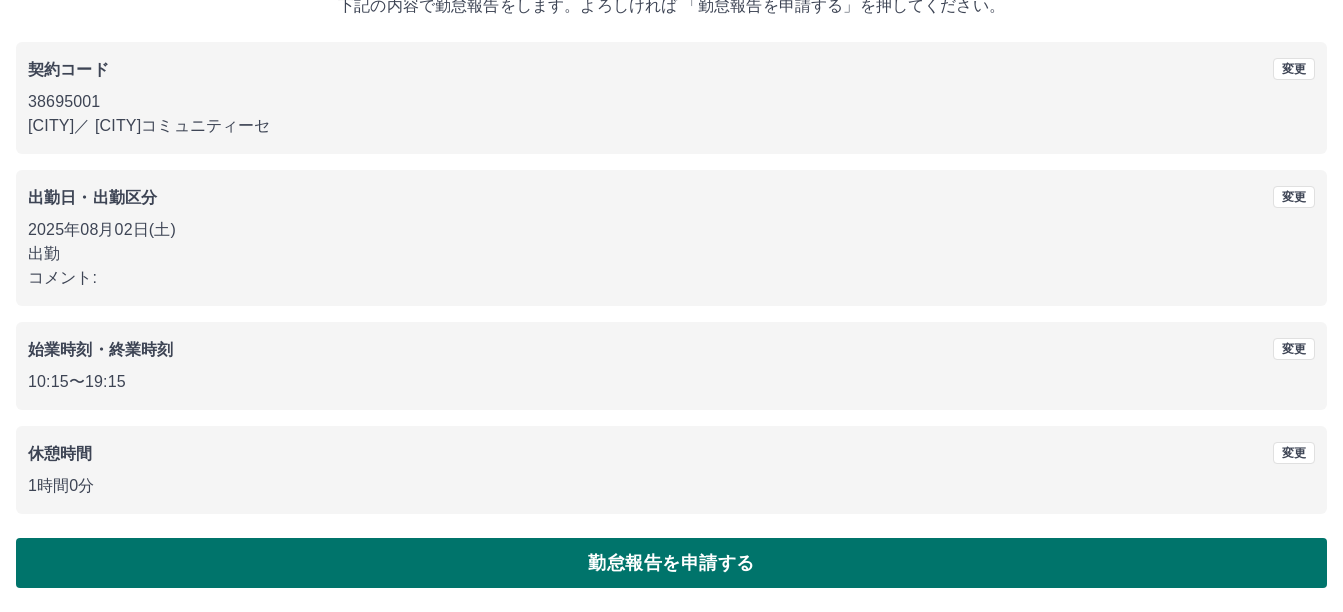 click on "勤怠報告を申請する" at bounding box center [671, 563] 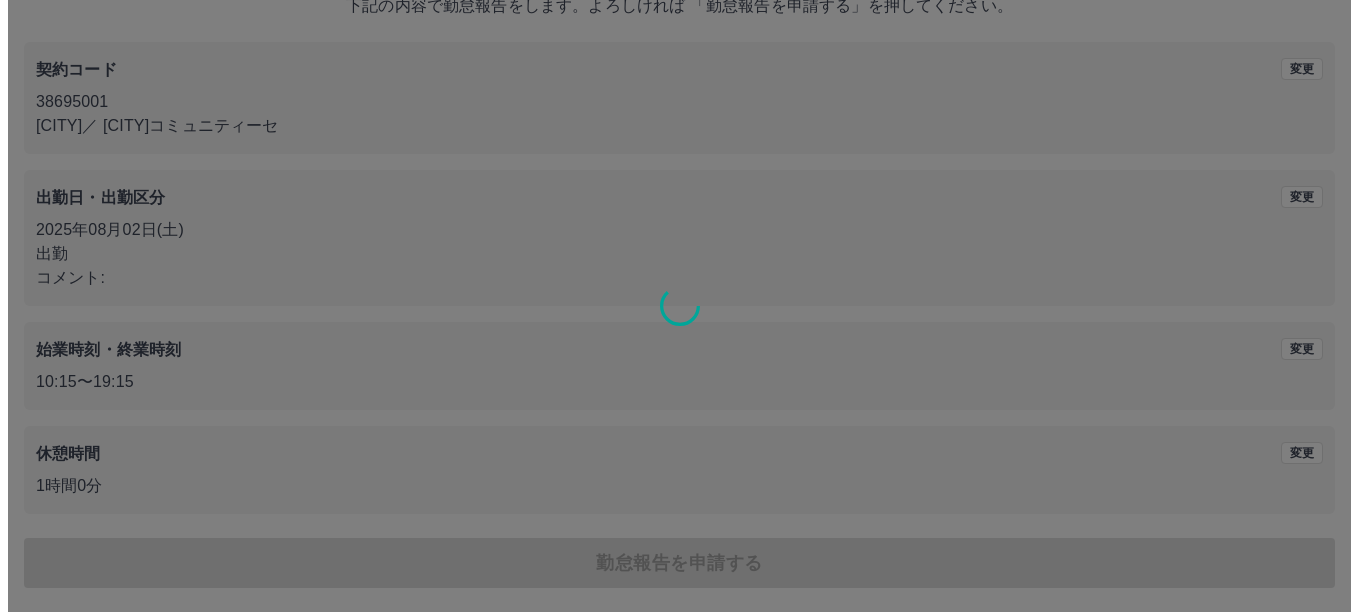 scroll, scrollTop: 0, scrollLeft: 0, axis: both 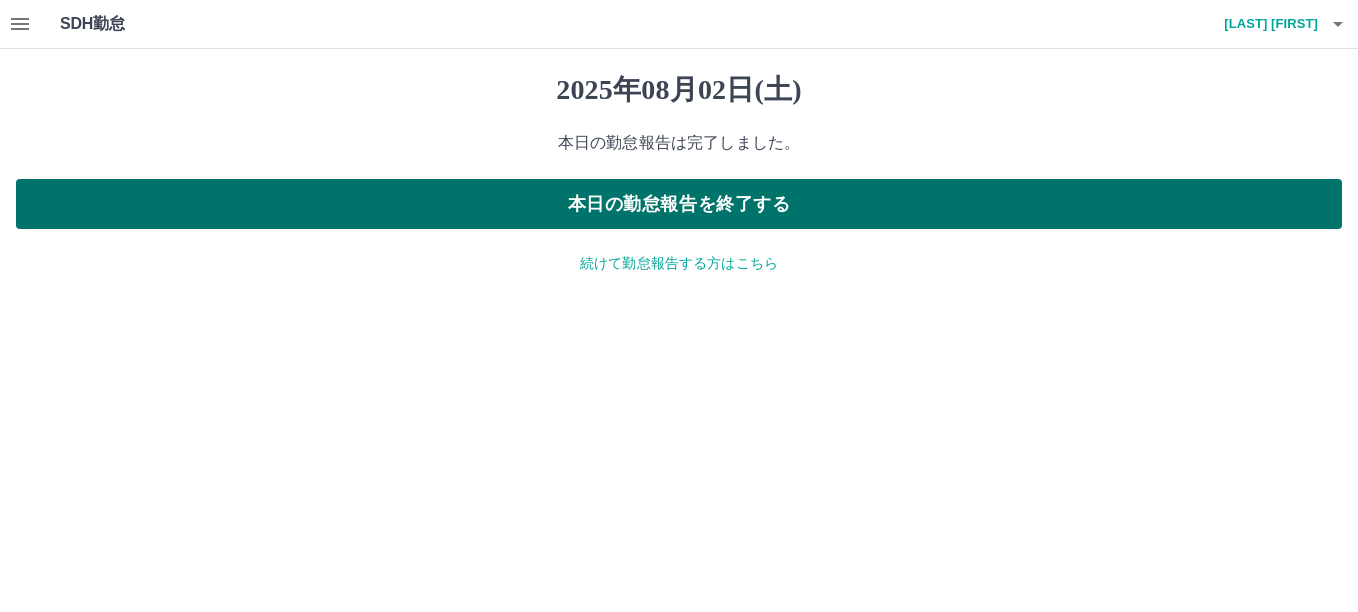 click on "本日の勤怠報告を終了する" at bounding box center (679, 204) 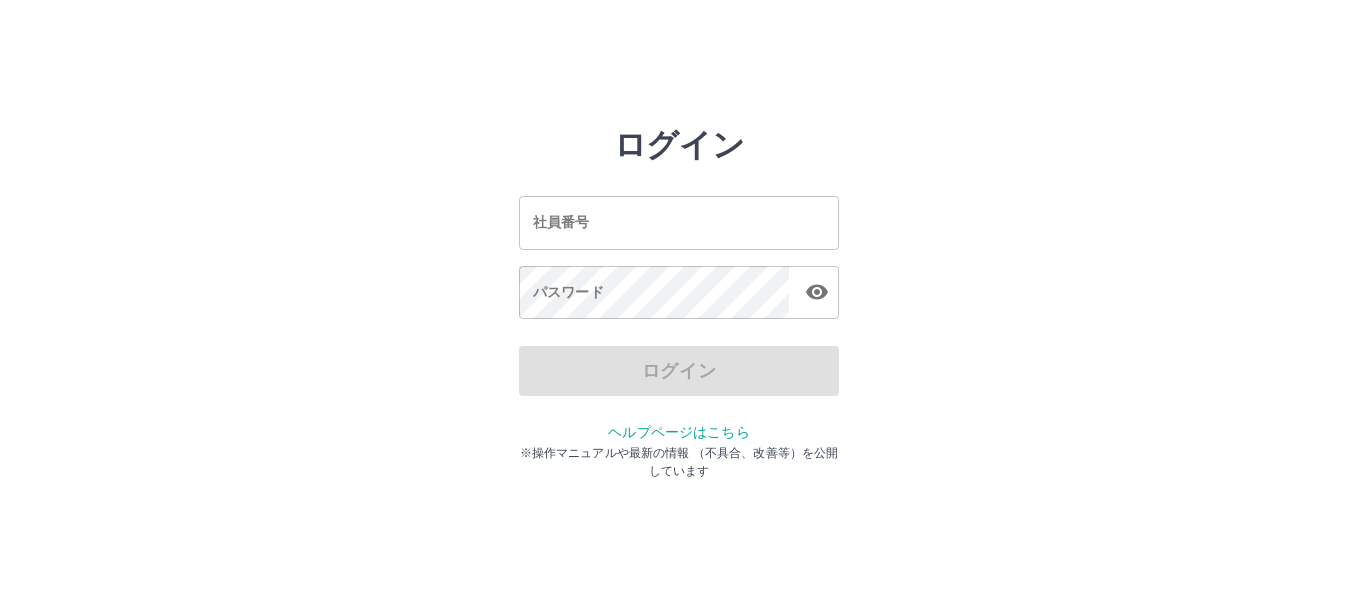 scroll, scrollTop: 0, scrollLeft: 0, axis: both 